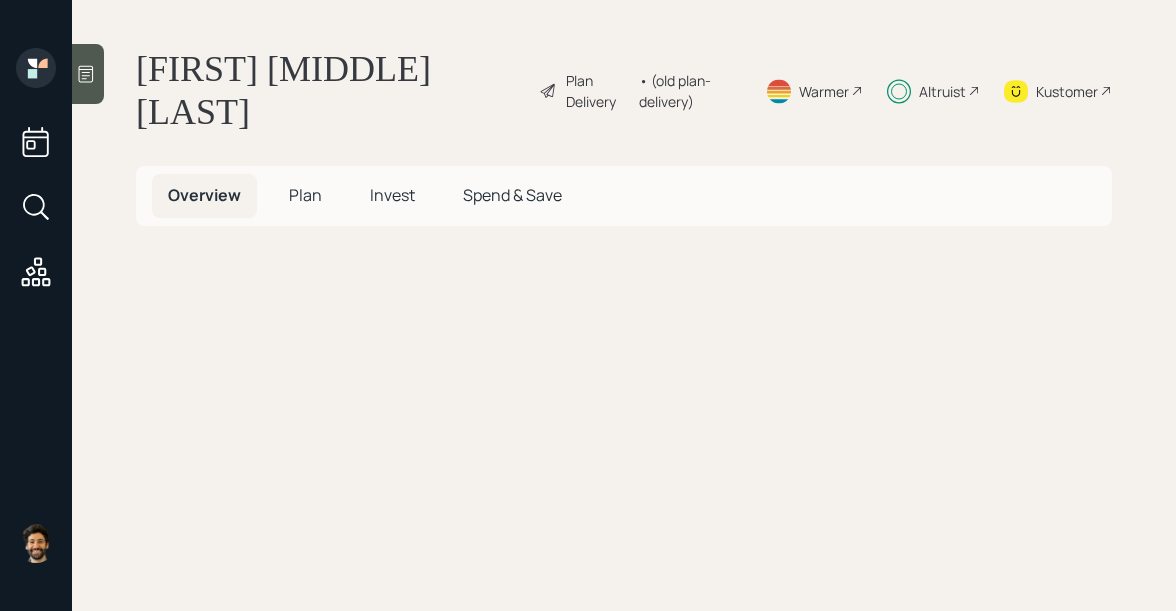 scroll, scrollTop: 0, scrollLeft: 0, axis: both 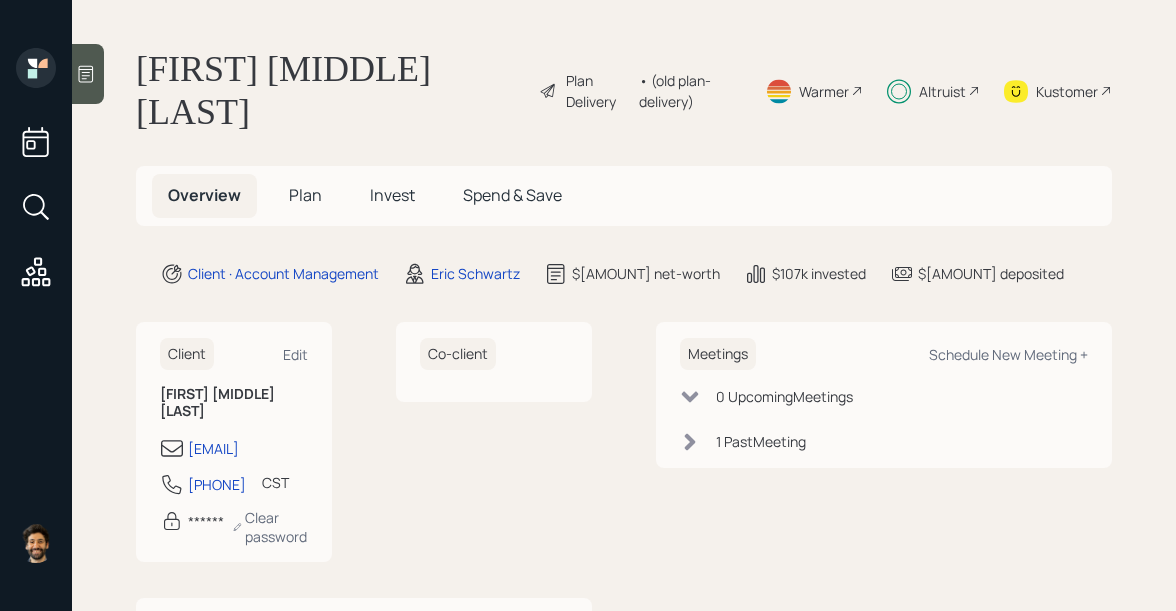 click on "Invest" at bounding box center [305, 195] 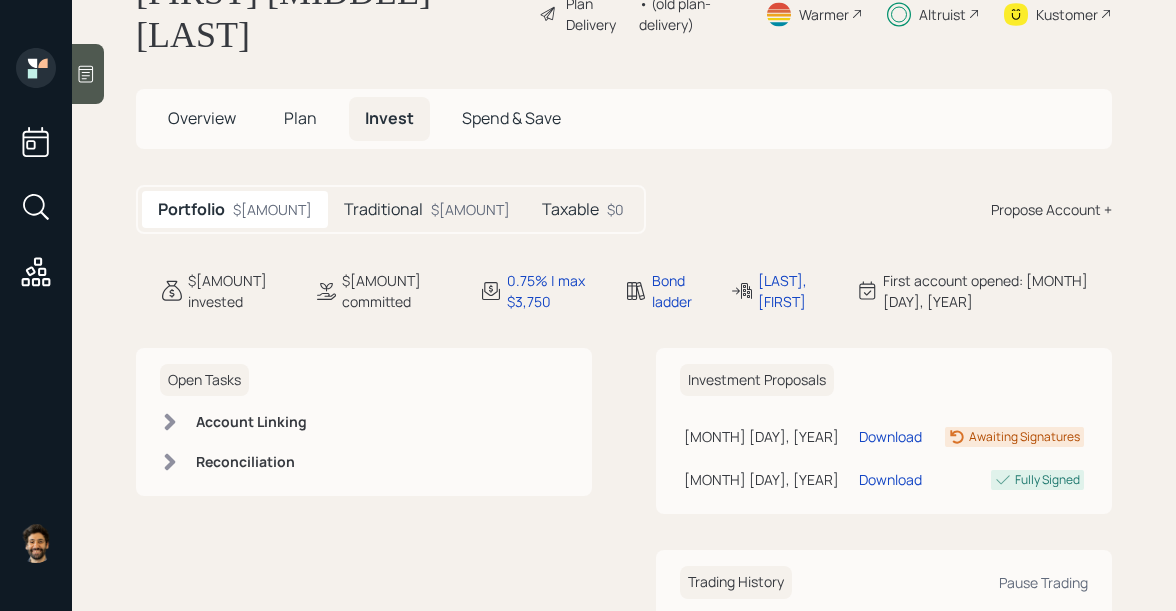 scroll, scrollTop: 24, scrollLeft: 0, axis: vertical 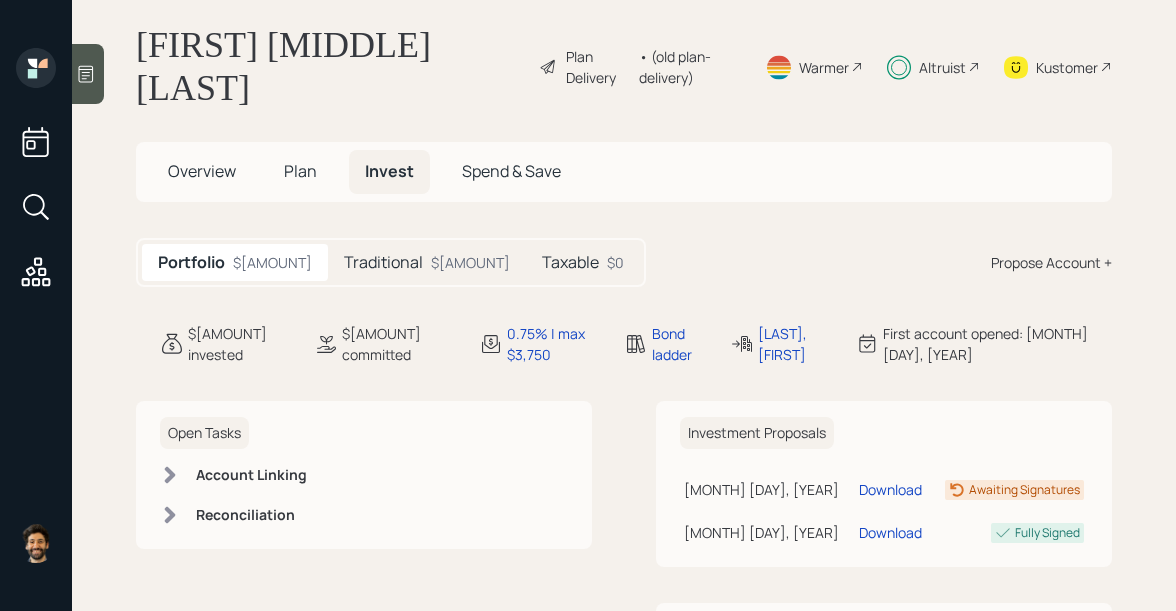 click on "$[AMOUNT]" at bounding box center [470, 262] 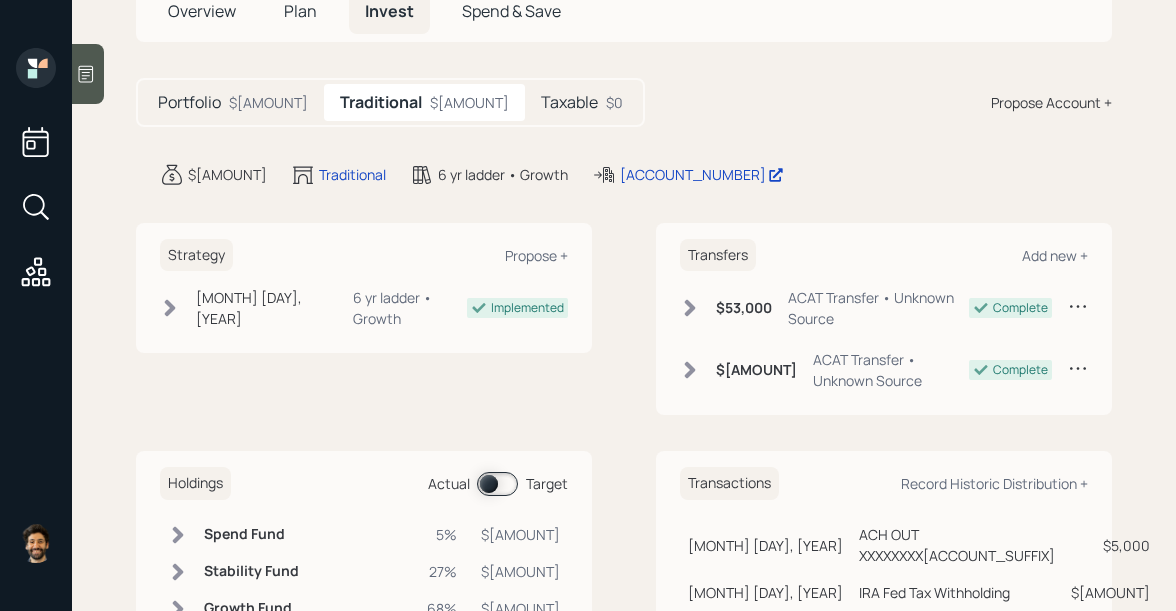 scroll, scrollTop: 0, scrollLeft: 0, axis: both 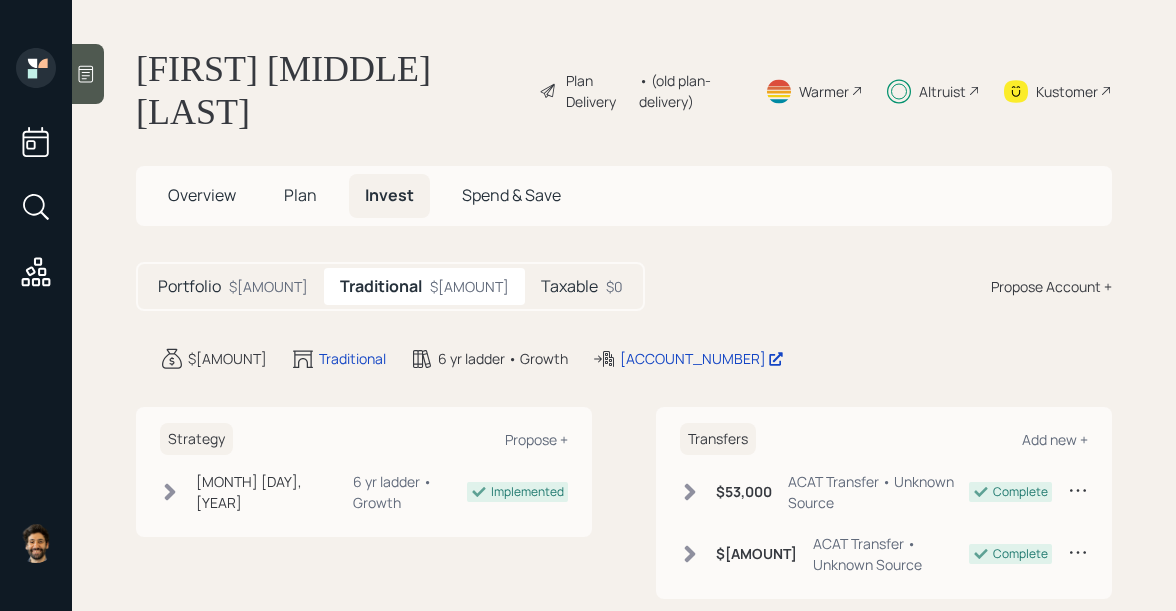 click on "$[AMOUNT]" at bounding box center (268, 286) 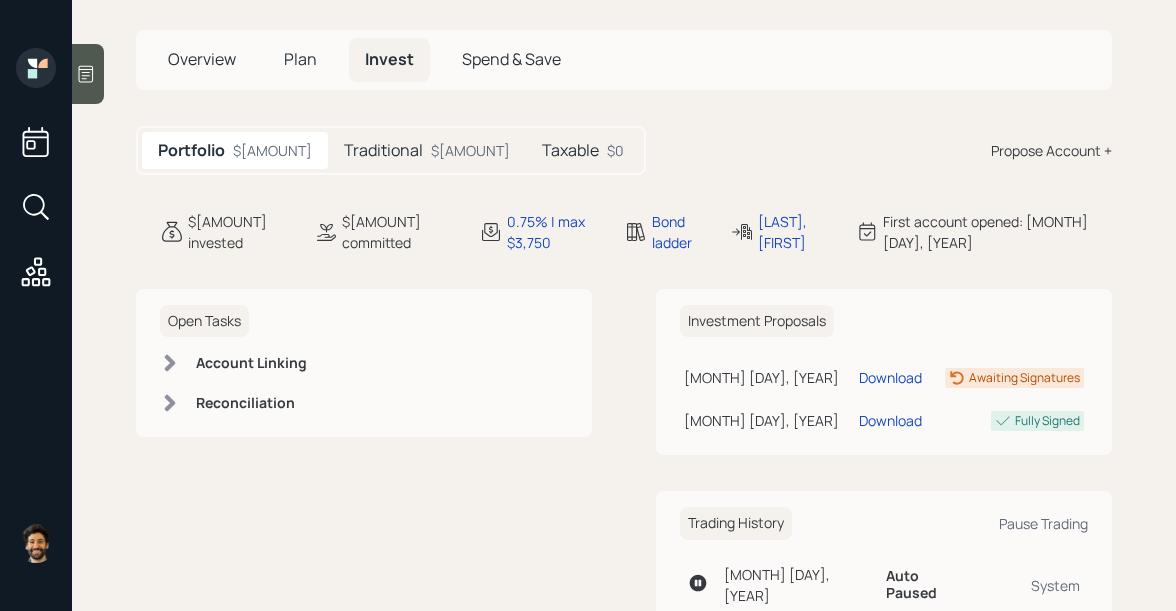scroll, scrollTop: 86, scrollLeft: 0, axis: vertical 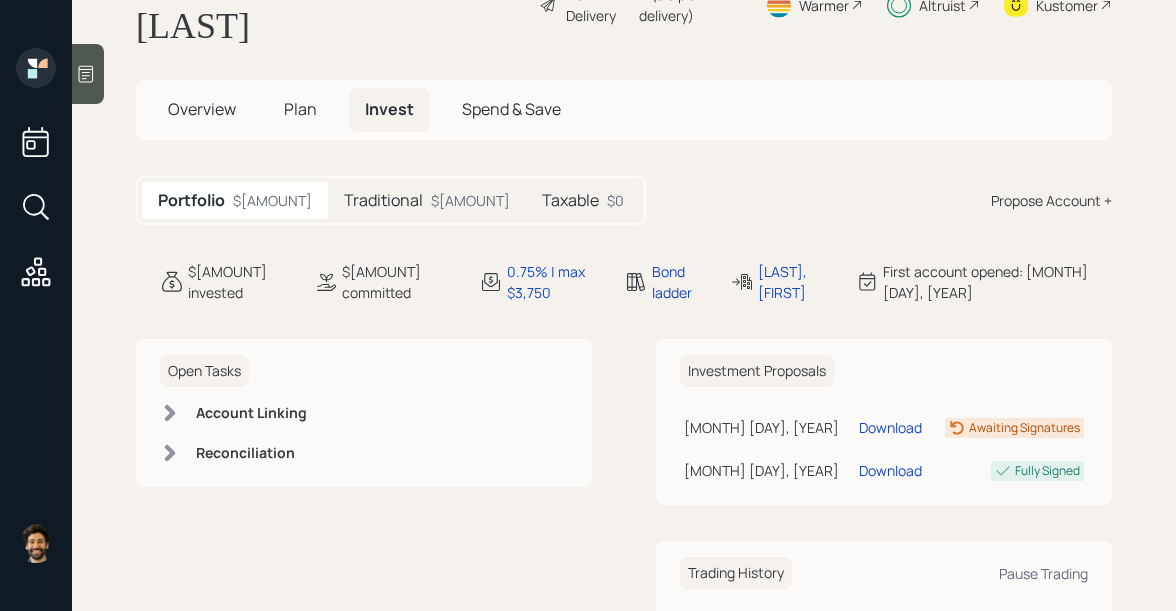 click on "Traditional $[AMOUNT]" at bounding box center [427, 200] 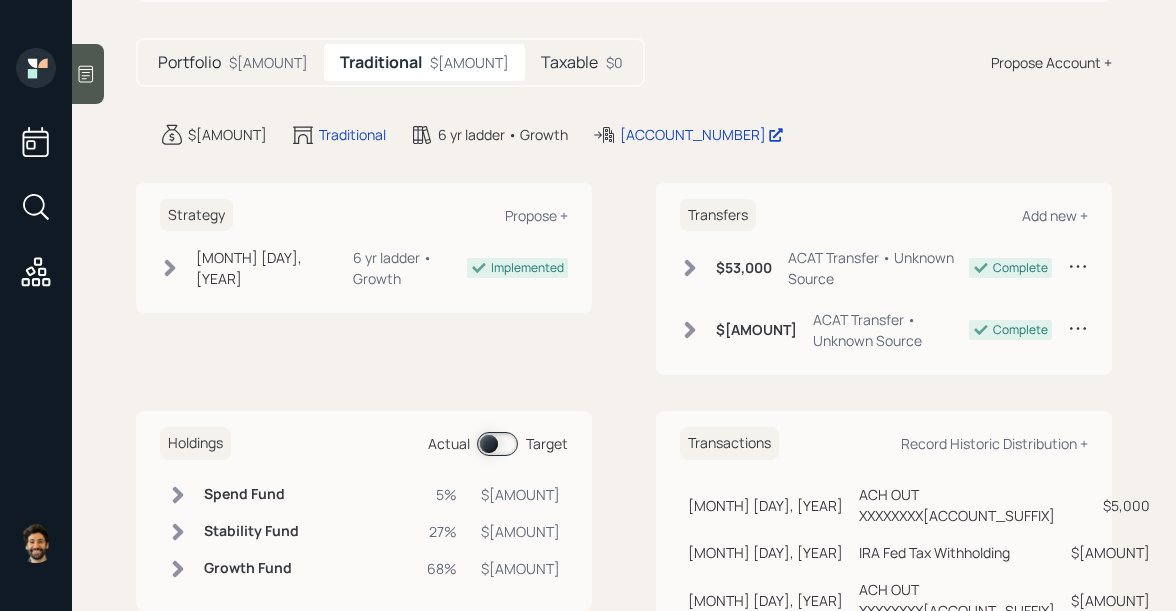 scroll, scrollTop: 290, scrollLeft: 0, axis: vertical 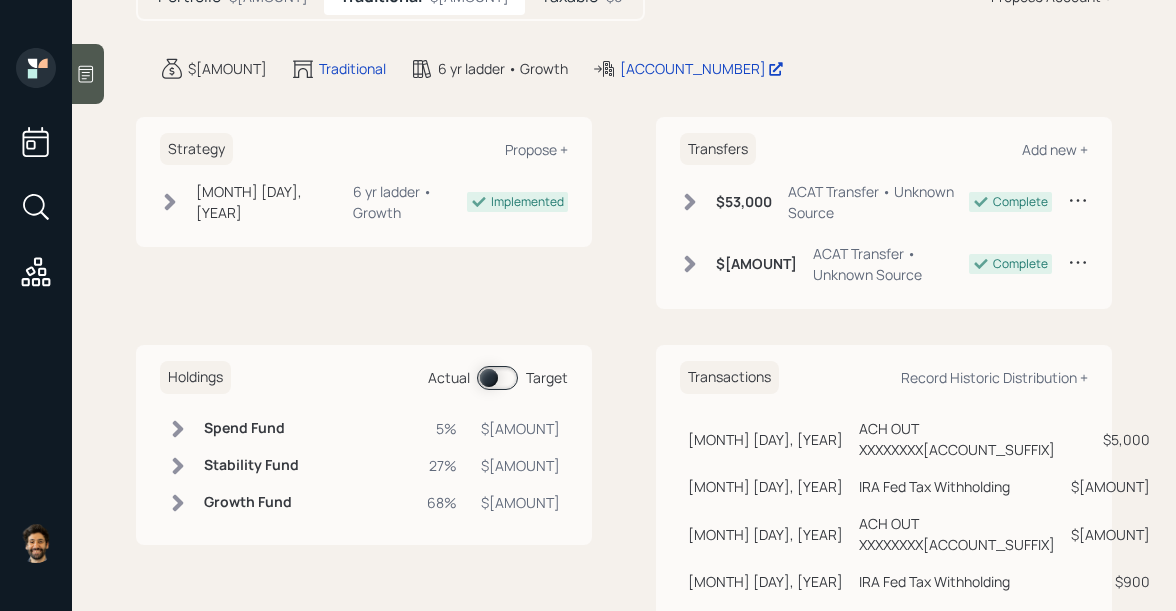 click at bounding box center (497, 378) 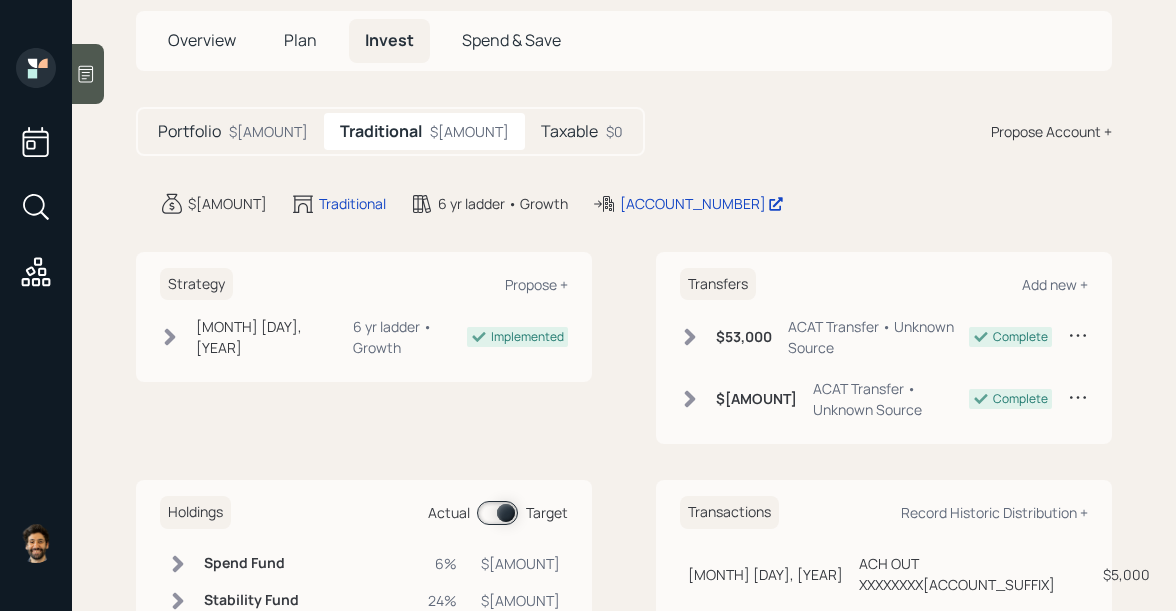 scroll, scrollTop: 0, scrollLeft: 0, axis: both 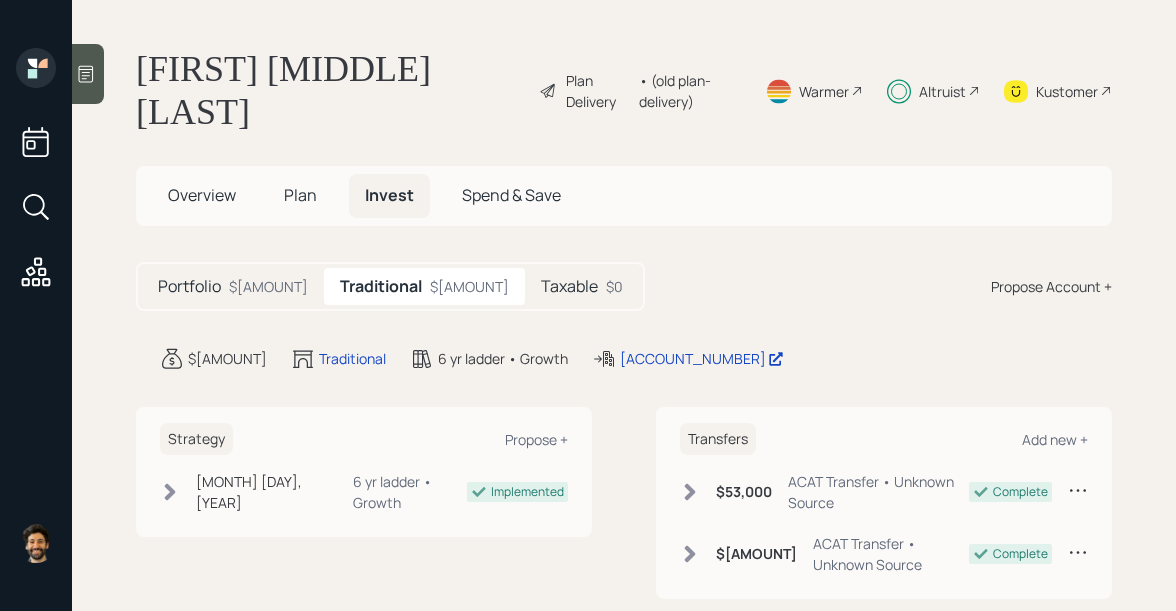 click on "Altruist" at bounding box center [598, 91] 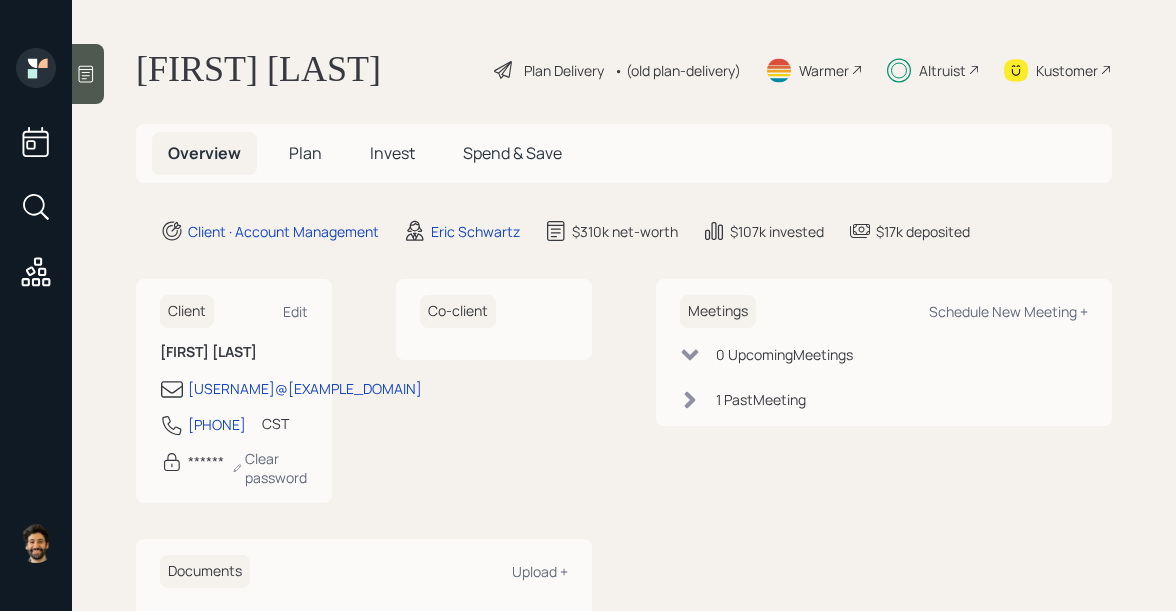 scroll, scrollTop: 0, scrollLeft: 0, axis: both 